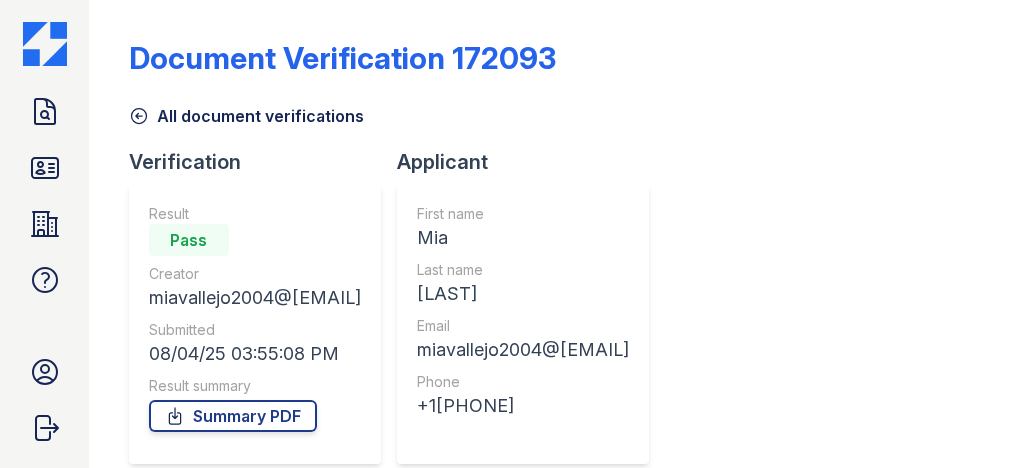 scroll, scrollTop: 0, scrollLeft: 0, axis: both 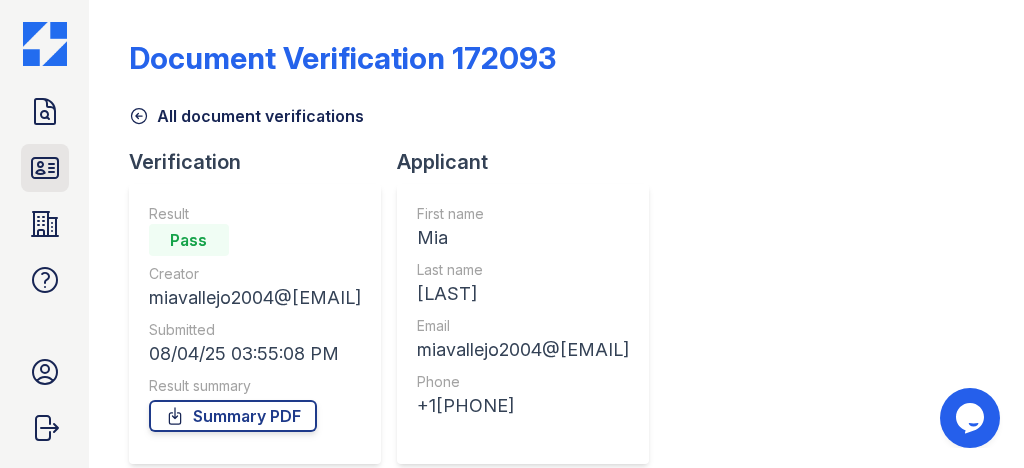 click 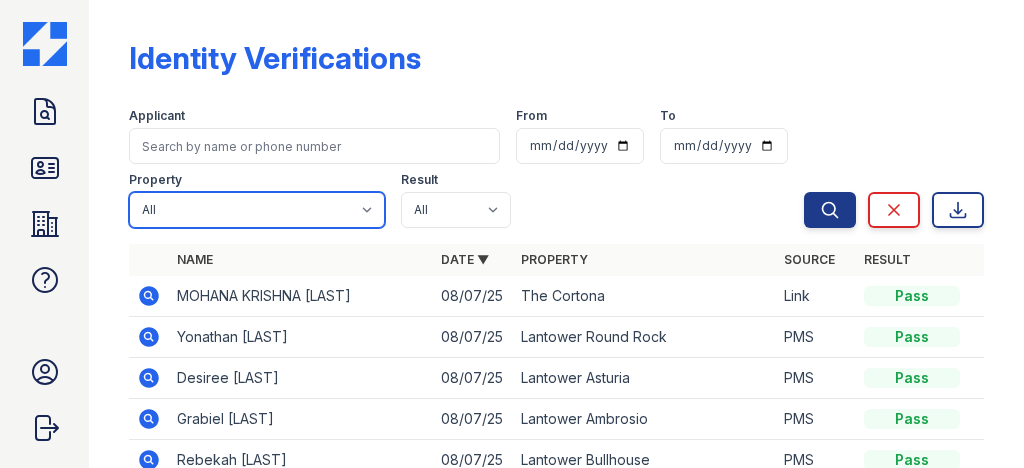 click on "All
Lantower Ambrosio
Lantower Asturia
Lantower Brandon Crossroads
Lantower Bullhouse
Lantower Cypress Creek
Lantower Edgewater
Lantower Garrison Park
Lantower Grande Flats
Lantower Grande Pines
Lantower Legacy Lakes
Lantower Midtown
Lantower Round Rock
Lantower Techridge
Lantower Waverly
Lantower West Love
Lantower Weston Corners
Lantower Westshore
Realm at Patterson Place
Residences at the Collection
South Side on Lamar
The Cortona
Tortuga Bay" at bounding box center (257, 210) 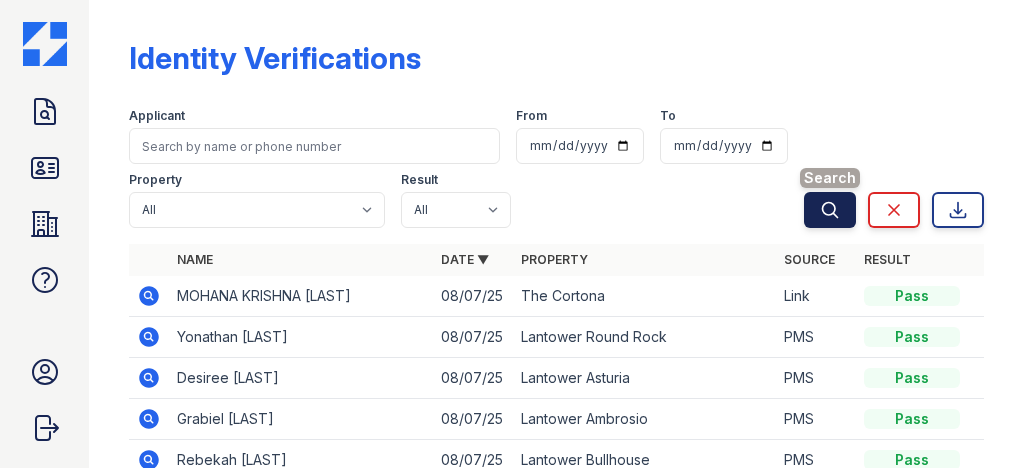 click 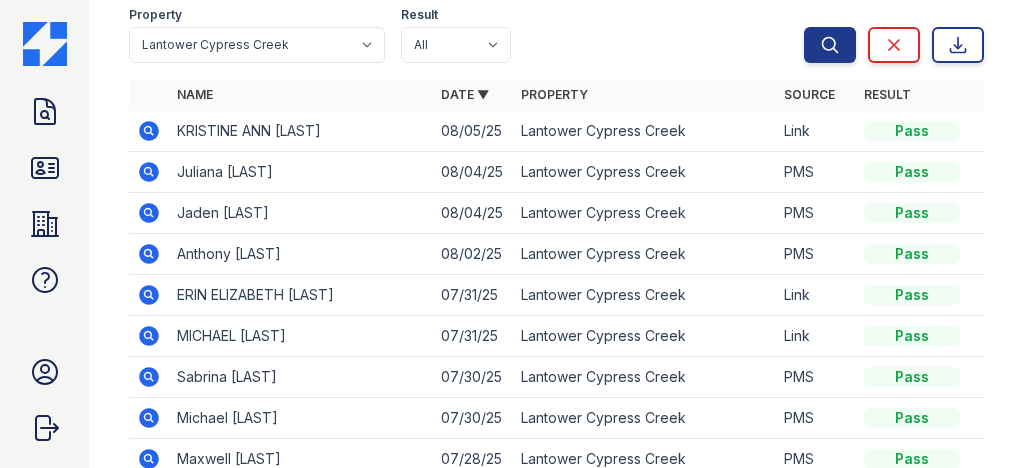 scroll, scrollTop: 6, scrollLeft: 0, axis: vertical 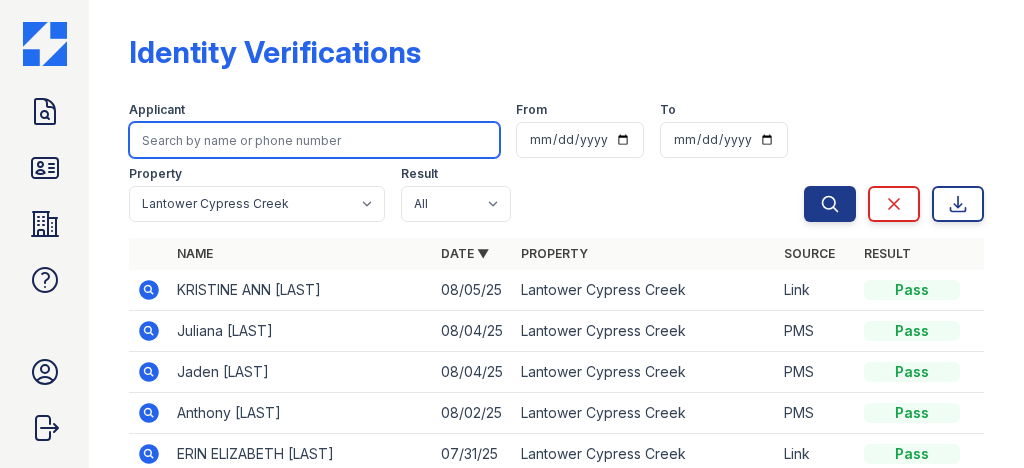 click at bounding box center (314, 140) 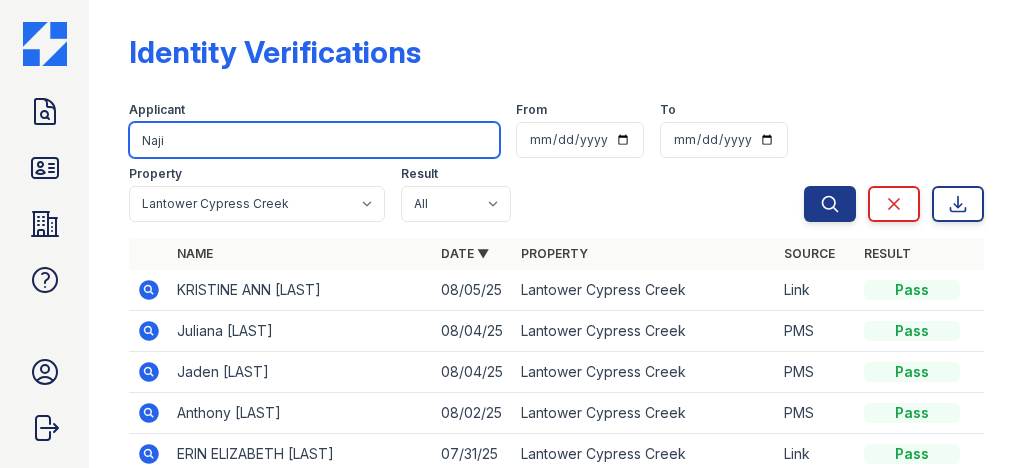 type on "Naji" 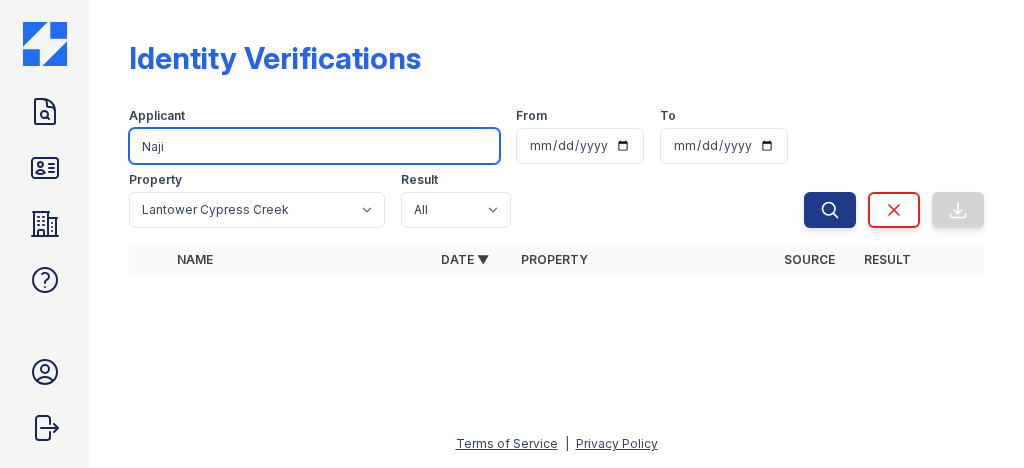click on "Naji" at bounding box center [314, 146] 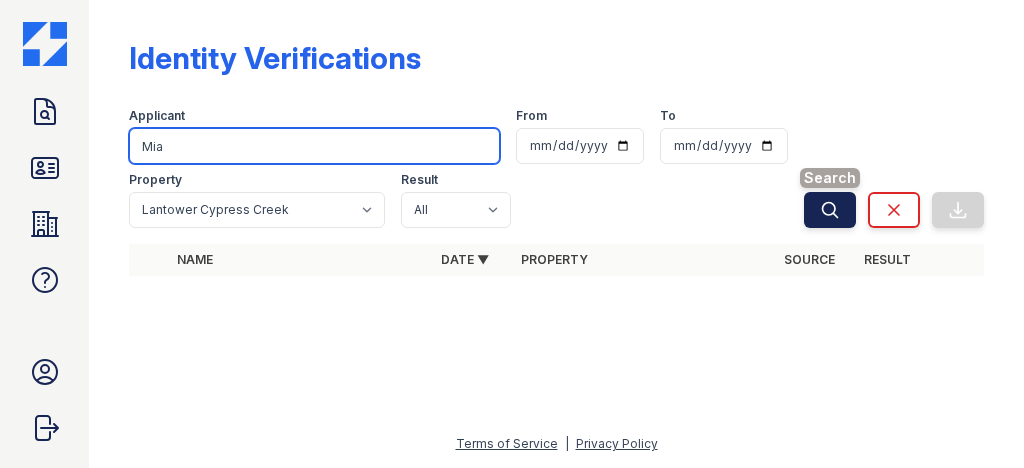 type on "Mia" 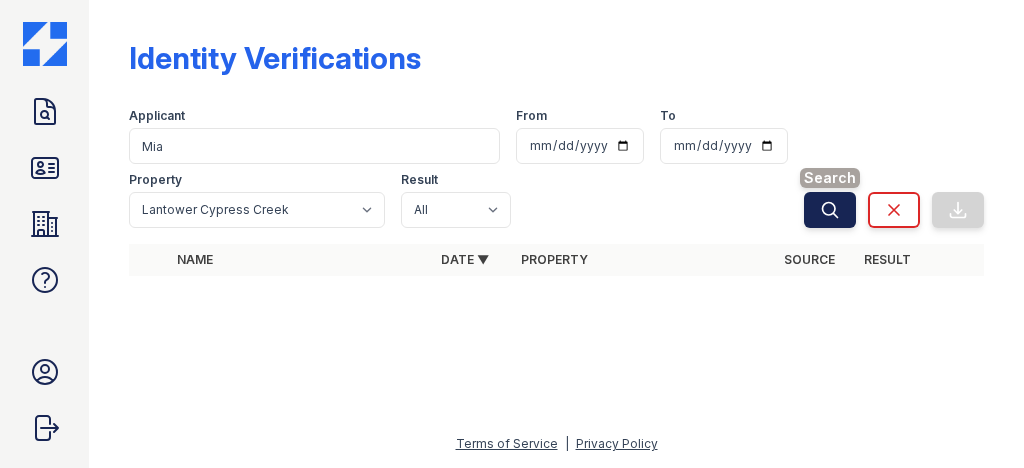 click 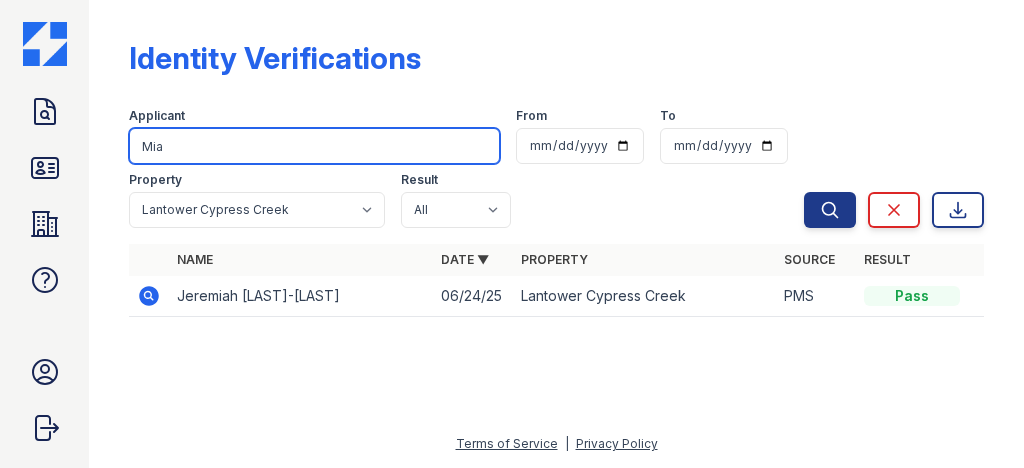 drag, startPoint x: 390, startPoint y: 131, endPoint x: 0, endPoint y: 124, distance: 390.0628 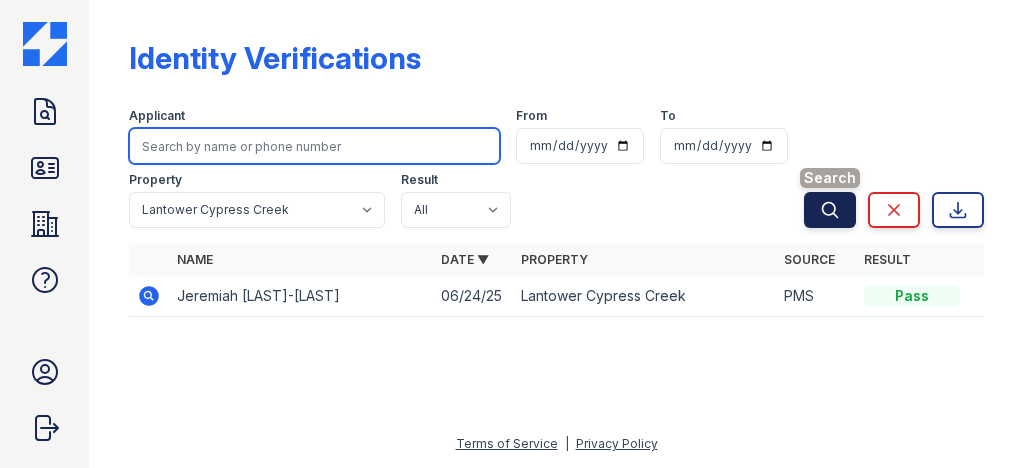 type 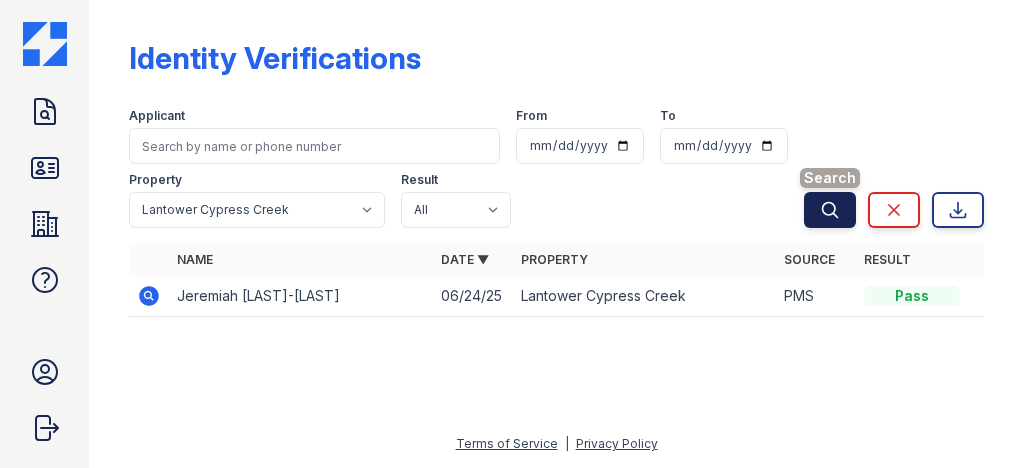 click on "Search" at bounding box center [830, 210] 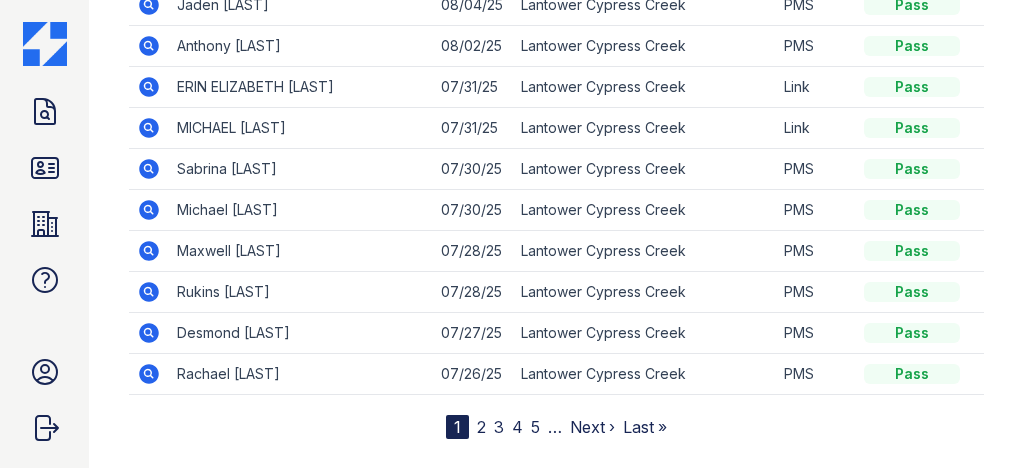 scroll, scrollTop: 400, scrollLeft: 0, axis: vertical 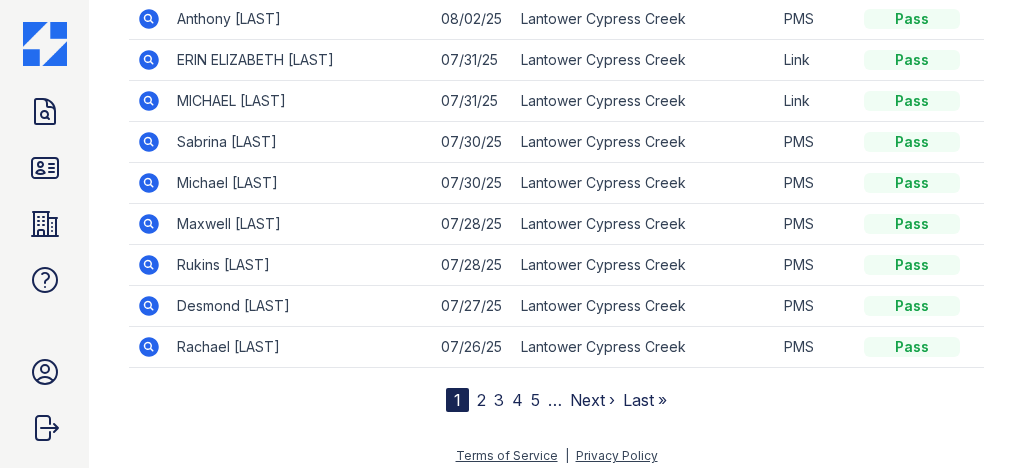 click on "1
2
3
4
5
…
Next ›
Last »" at bounding box center [556, 400] 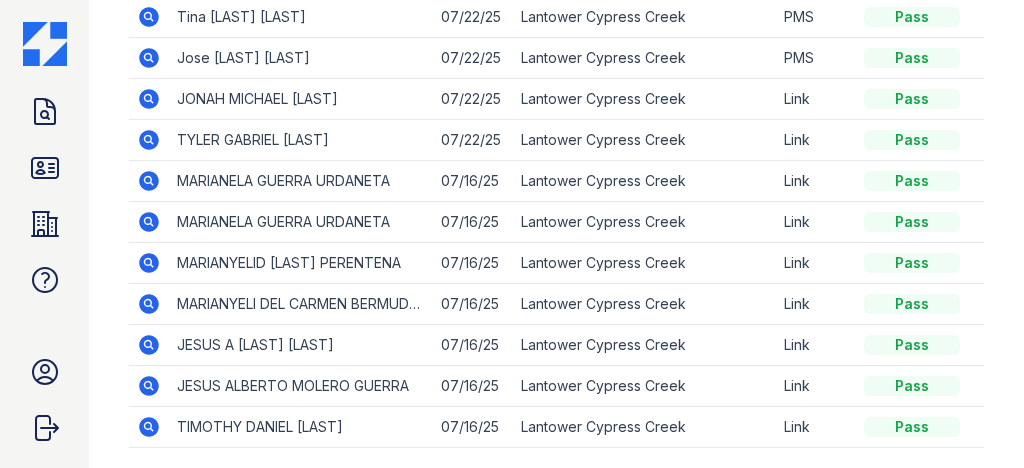 scroll, scrollTop: 400, scrollLeft: 0, axis: vertical 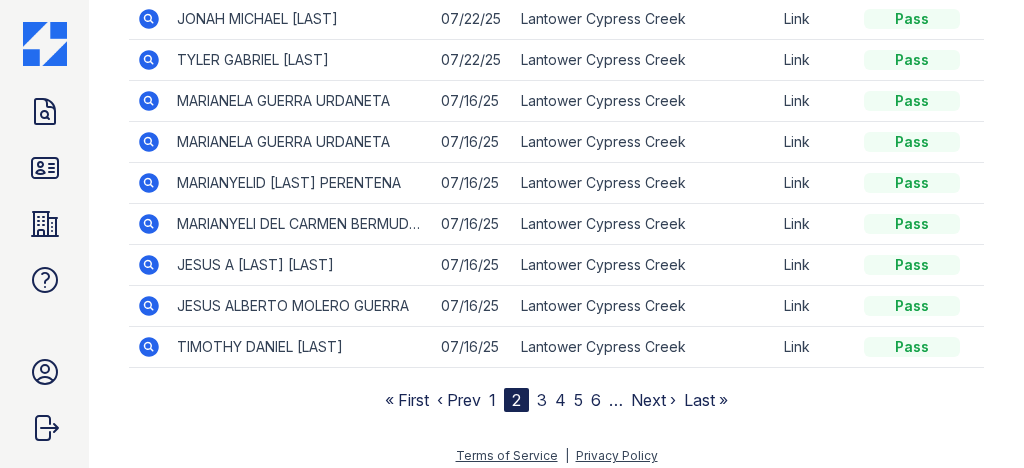 click on "3" at bounding box center [542, 400] 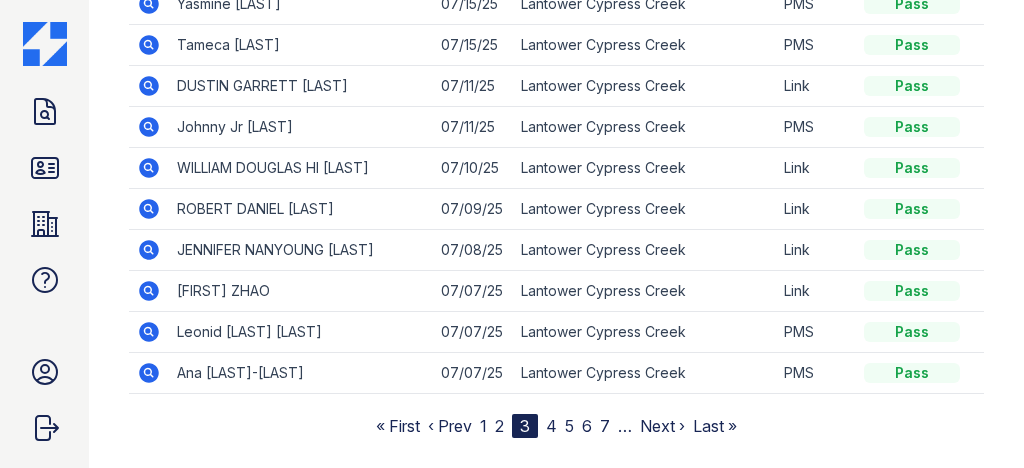 scroll, scrollTop: 400, scrollLeft: 0, axis: vertical 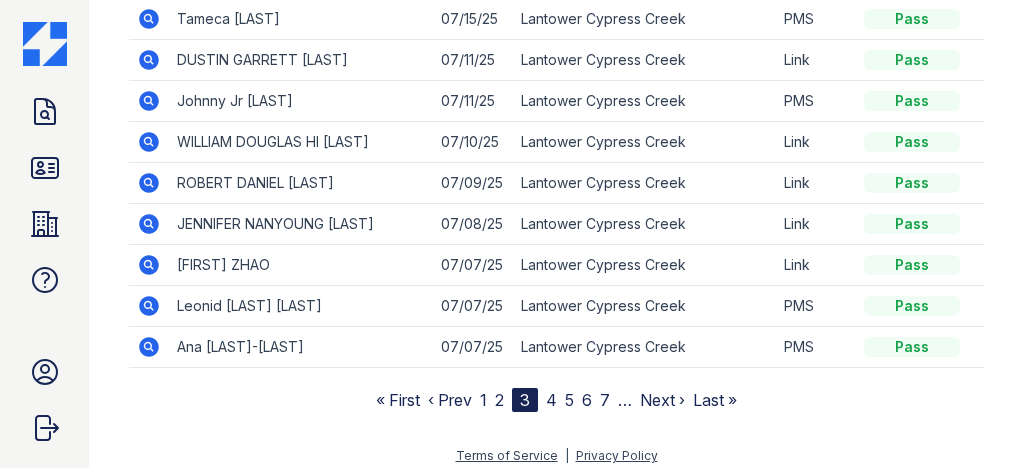 click on "1" at bounding box center [483, 400] 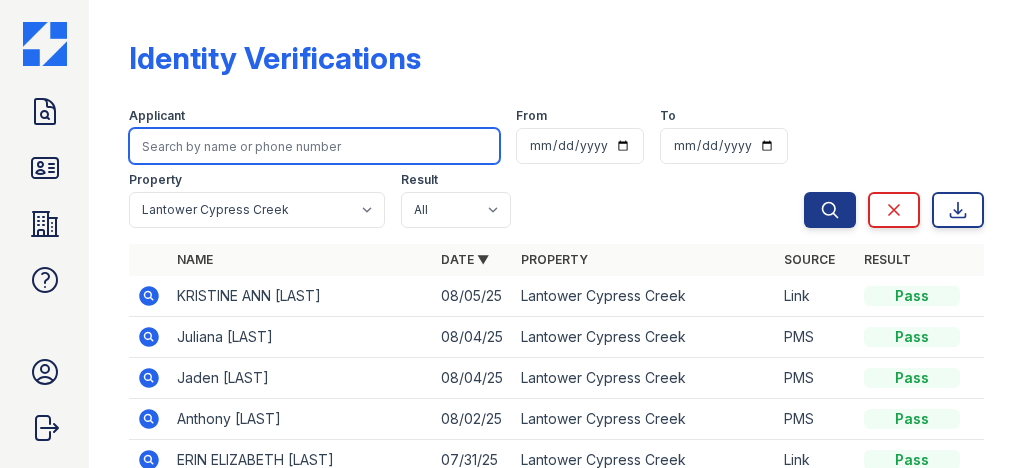 click at bounding box center (314, 146) 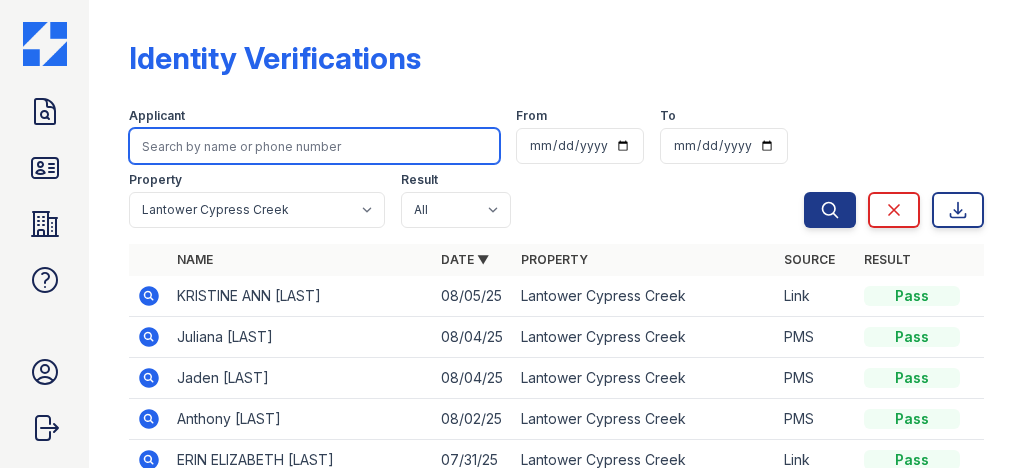 paste on "miavallejo2004@[EMAIL]" 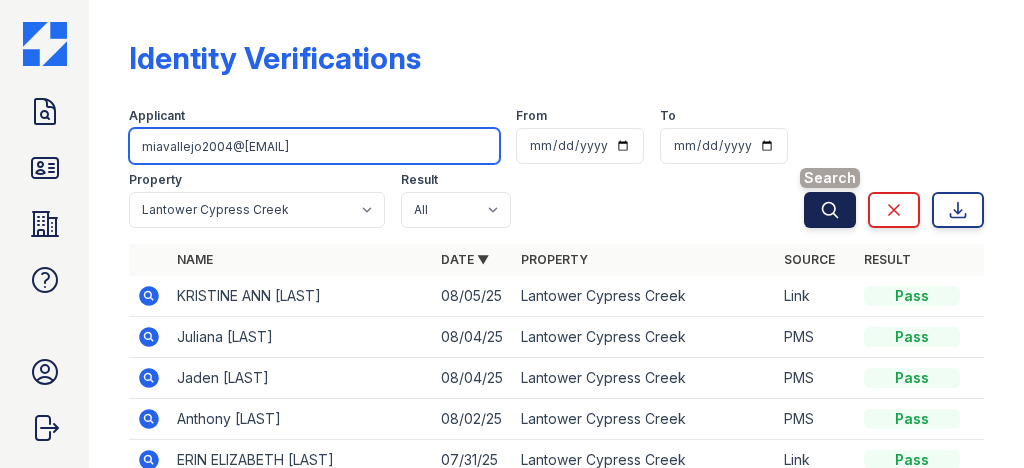 type on "miavallejo2004@[EMAIL]" 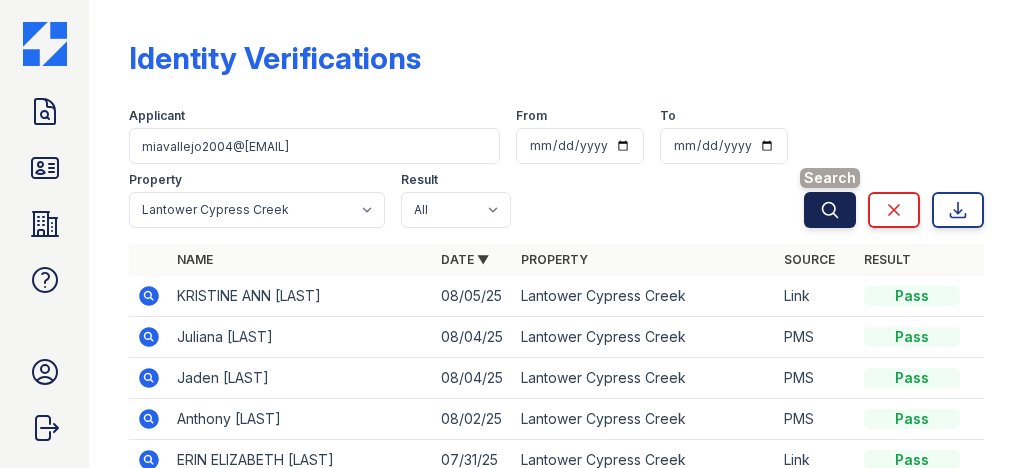 click on "Search" at bounding box center [830, 210] 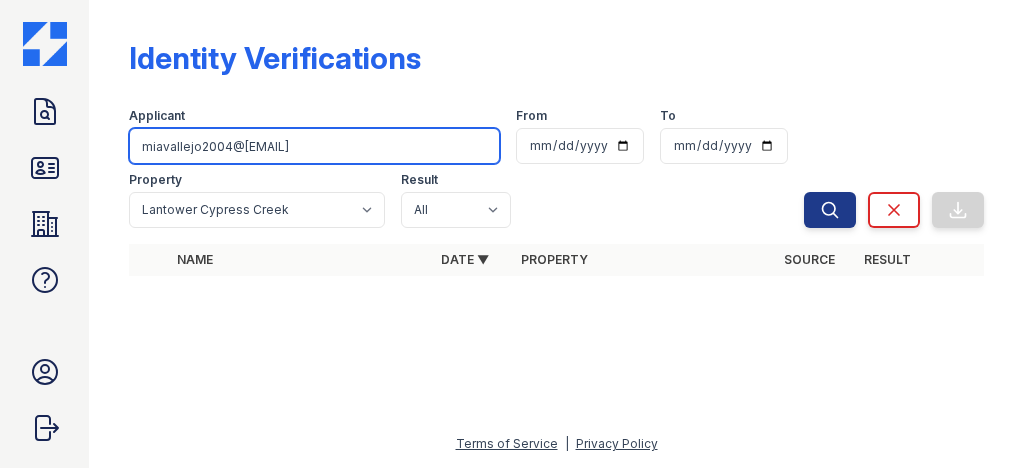 click on "miavallejo2004@[EMAIL]" at bounding box center (314, 146) 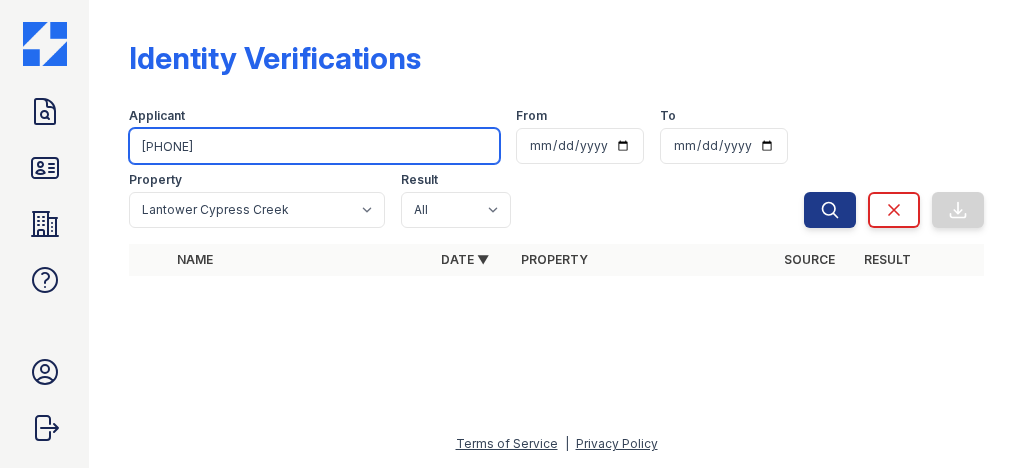 type on "[PHONE]" 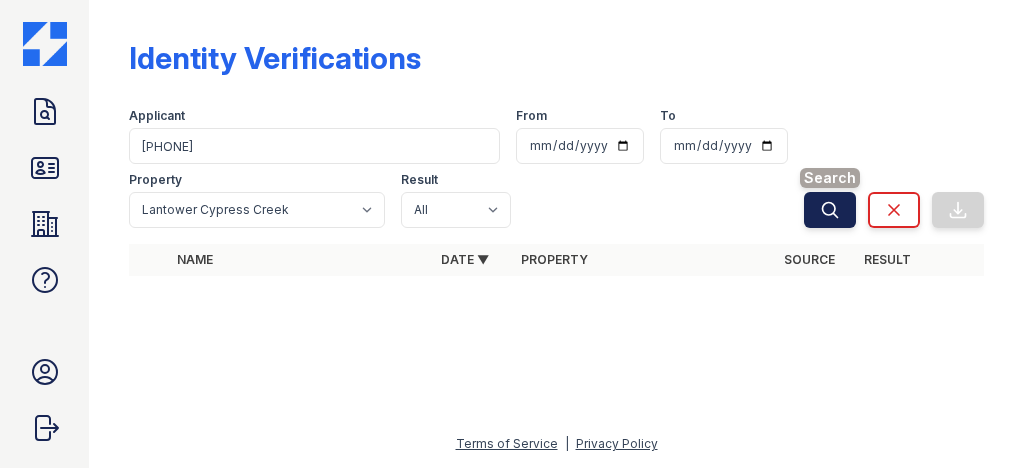 click 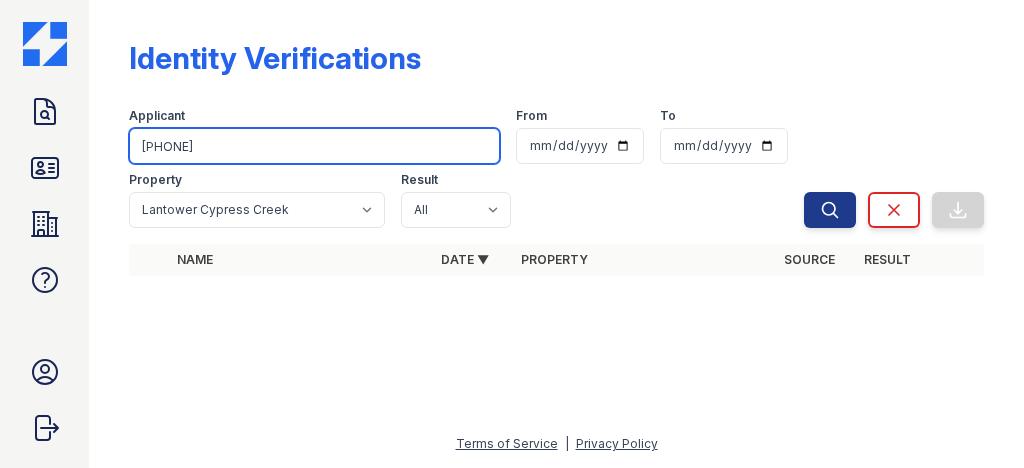 click on "[PHONE]" at bounding box center [314, 146] 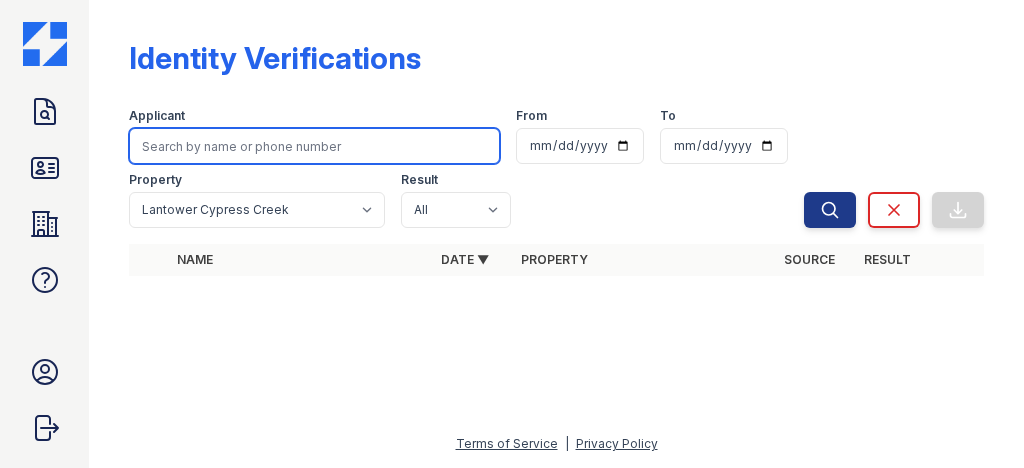 click at bounding box center (314, 146) 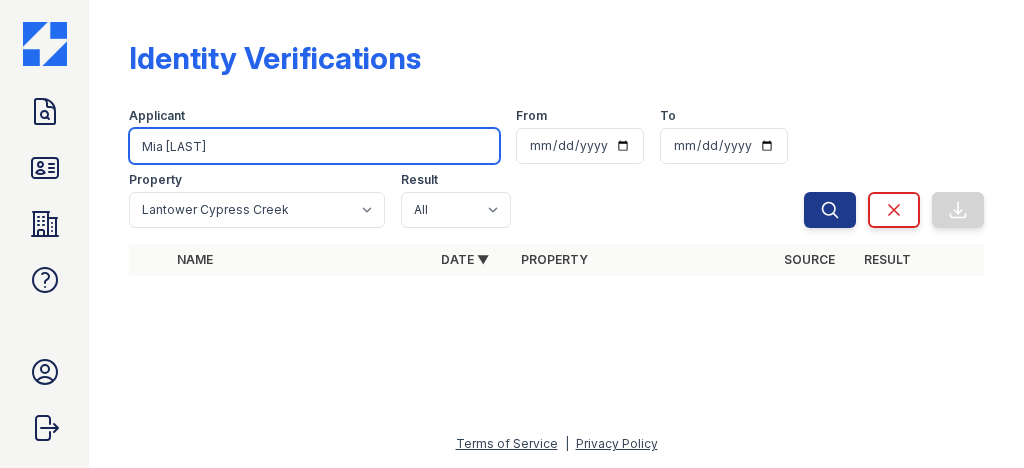 type on "Mia [LAST]" 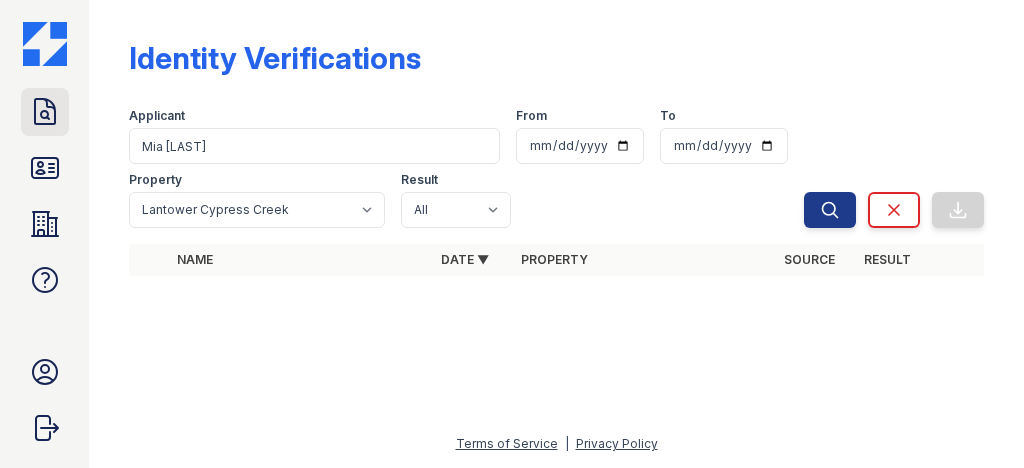 click 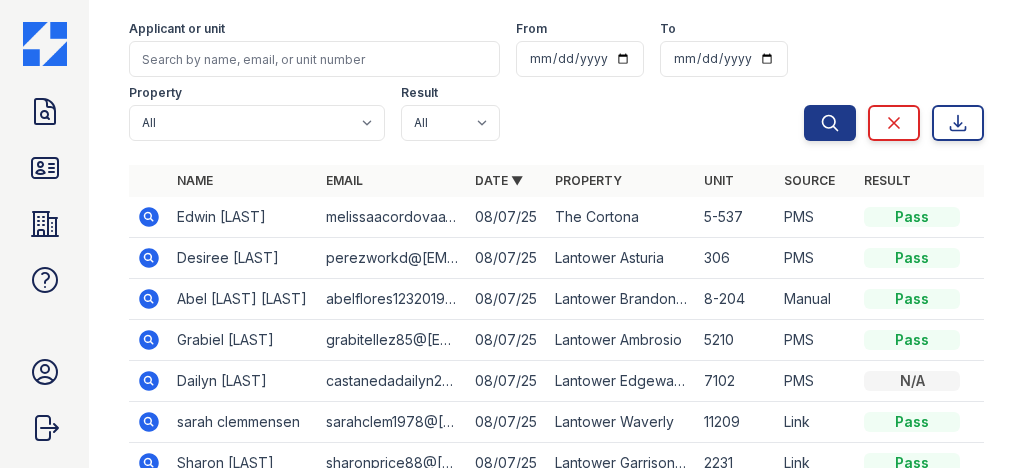 scroll, scrollTop: 0, scrollLeft: 0, axis: both 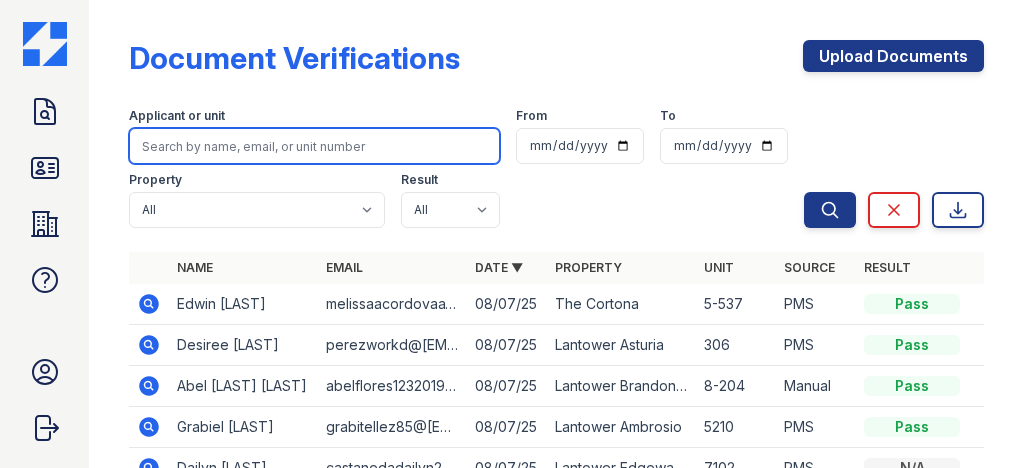 click at bounding box center (314, 146) 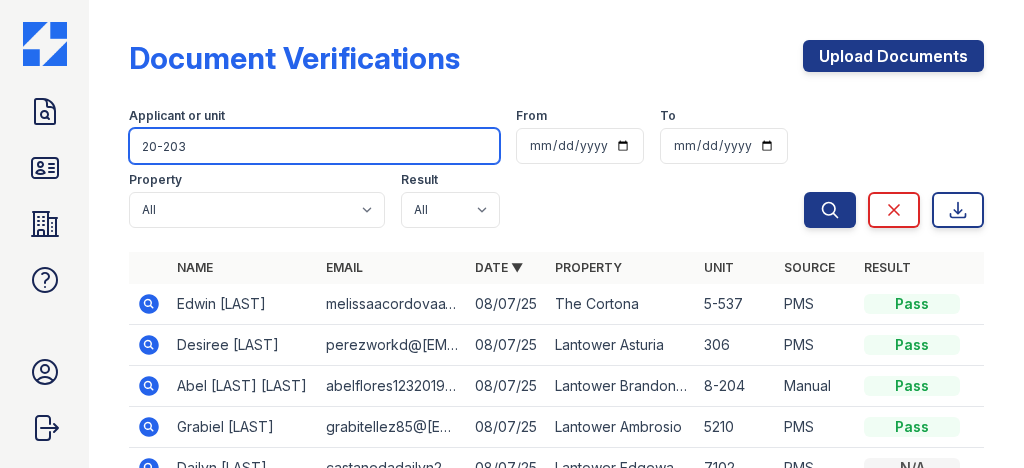 type on "20-203" 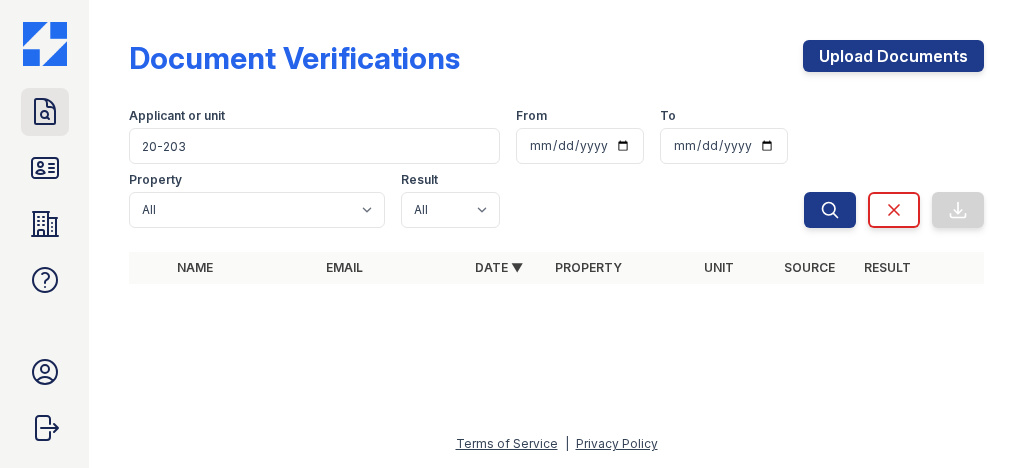 click 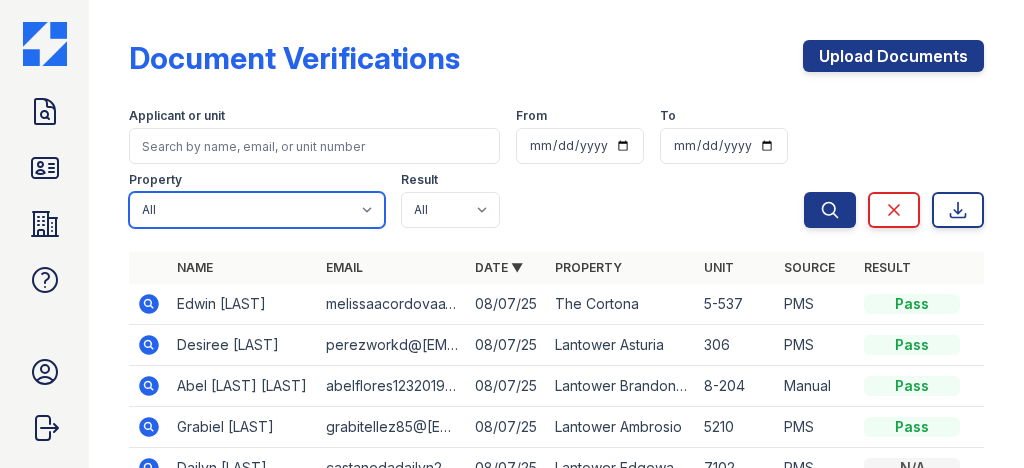 click on "All
Lantower Ambrosio
Lantower Asturia
Lantower Brandon Crossroads
Lantower Bullhouse
Lantower Cypress Creek
Lantower Edgewater
Lantower Garrison Park
Lantower Grande Flats
Lantower Grande Pines
Lantower Legacy Lakes
Lantower Midtown
Lantower Round Rock
Lantower Techridge
Lantower Waverly
Lantower West Love
Lantower Weston Corners
Lantower Westshore
Realm at Patterson Place
Residences at the Collection
South Side on Lamar
The Cortona
Tortuga Bay" at bounding box center (257, 210) 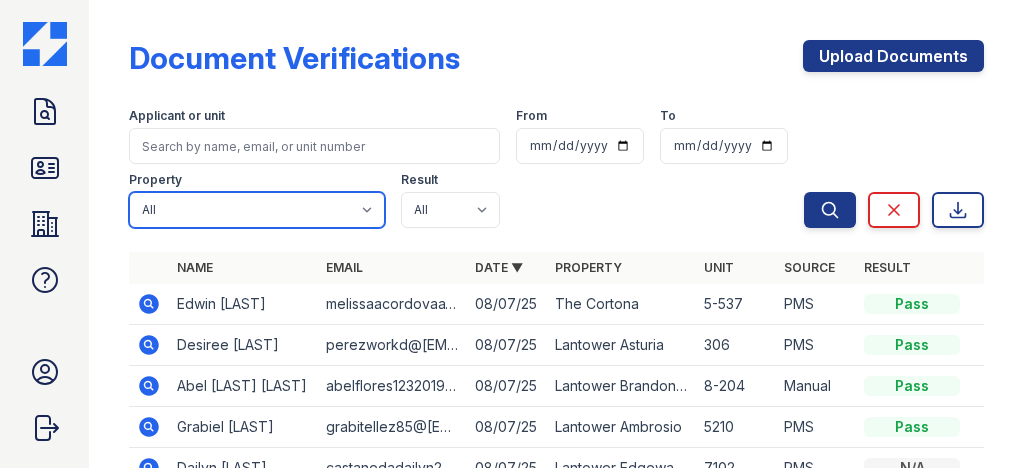 select on "[NUMBER]" 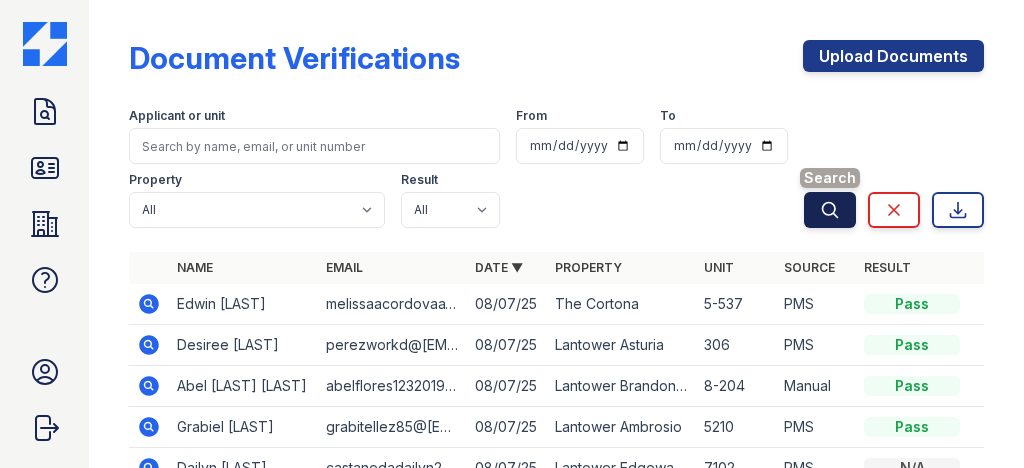 click 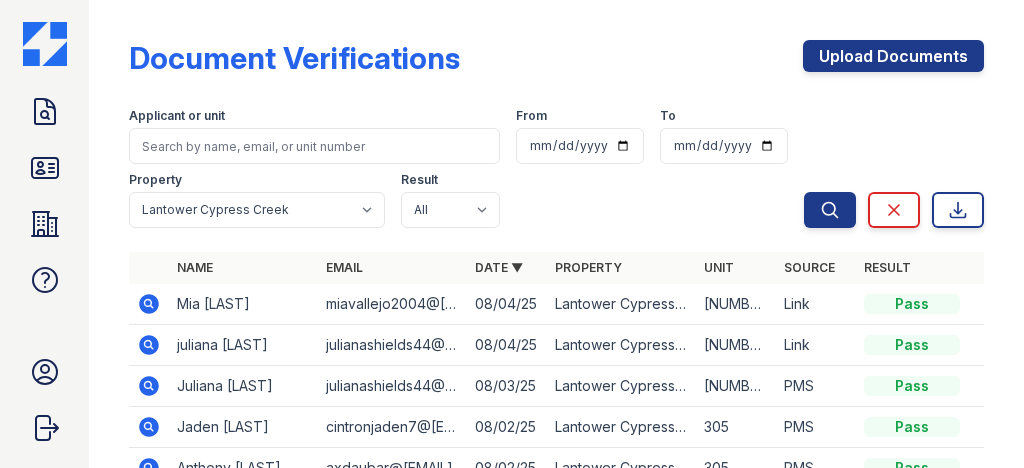 click 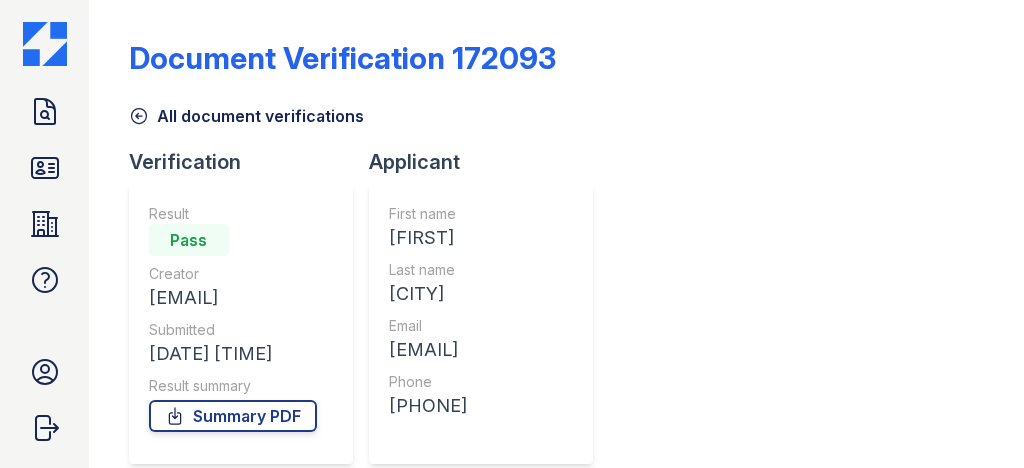 scroll, scrollTop: 0, scrollLeft: 0, axis: both 